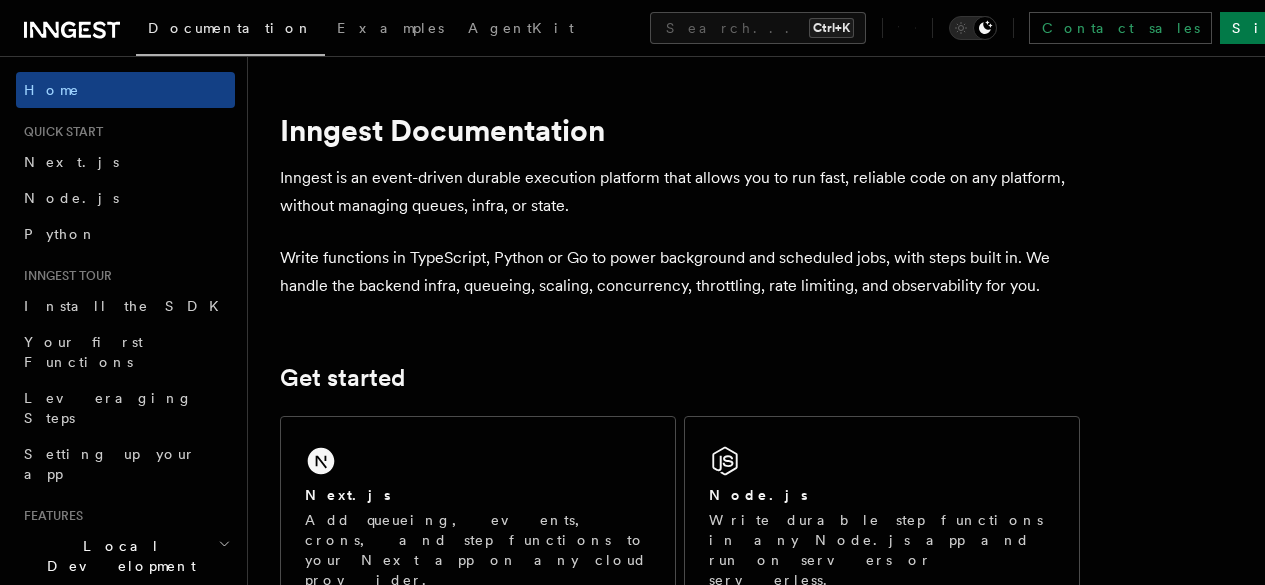 scroll, scrollTop: 0, scrollLeft: 0, axis: both 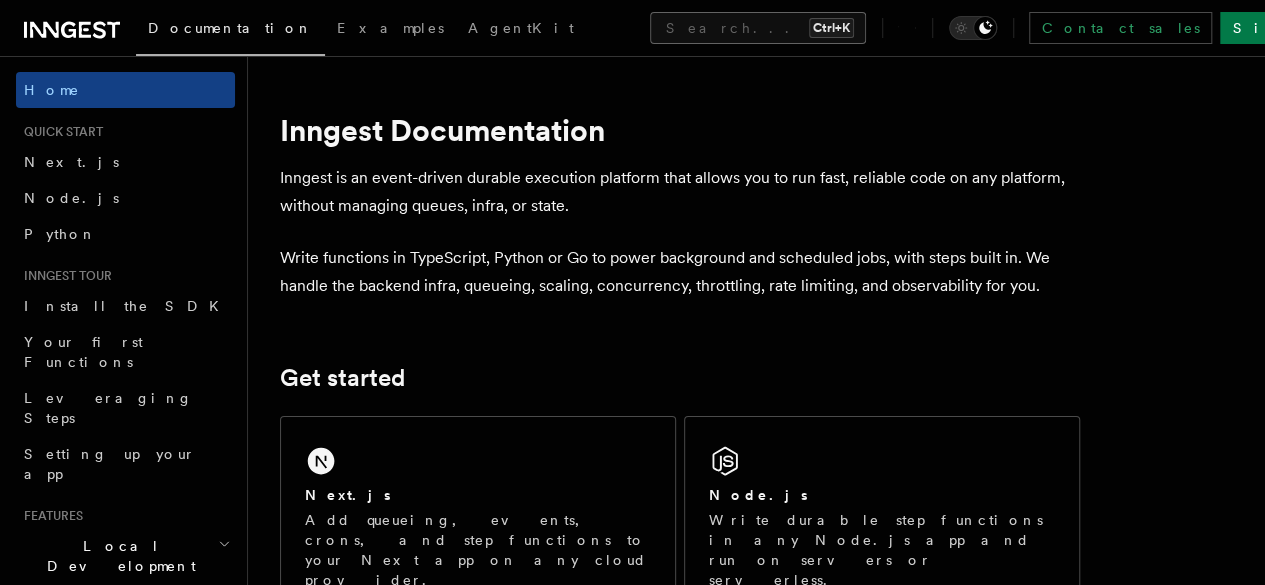 click on "Search... Ctrl+K" at bounding box center (758, 28) 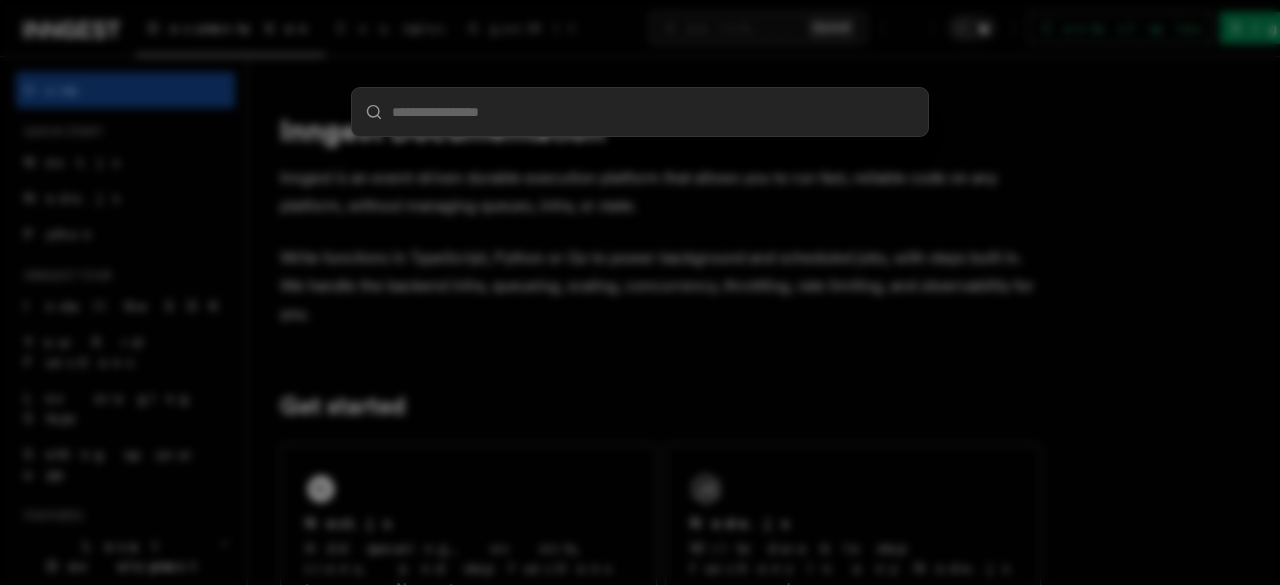click at bounding box center (640, 112) 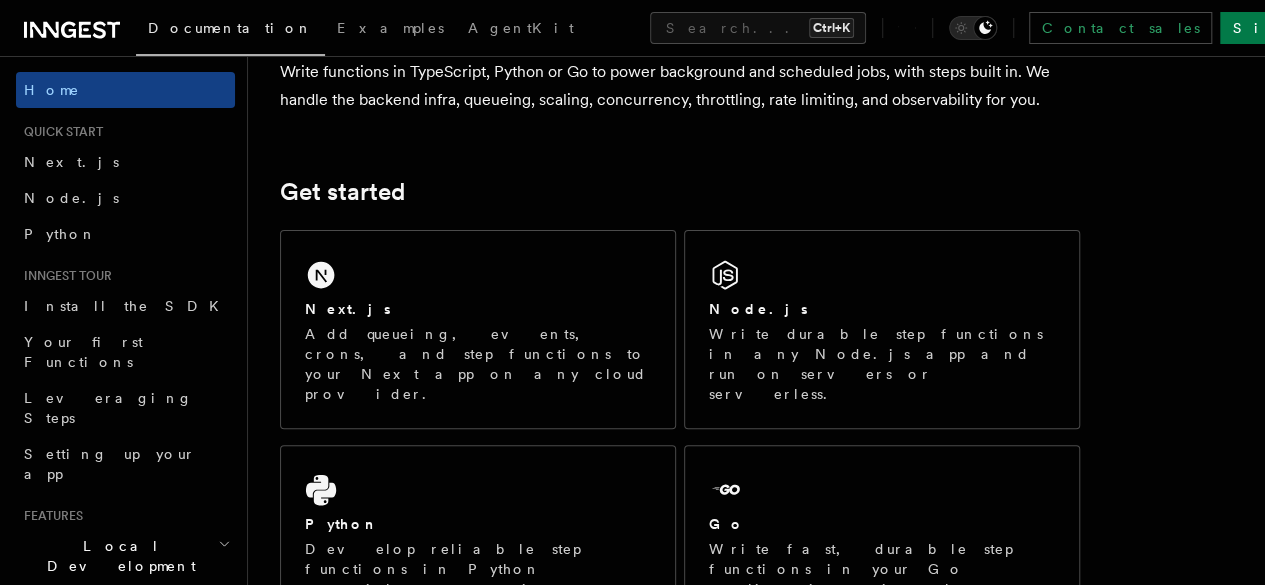 scroll, scrollTop: 185, scrollLeft: 0, axis: vertical 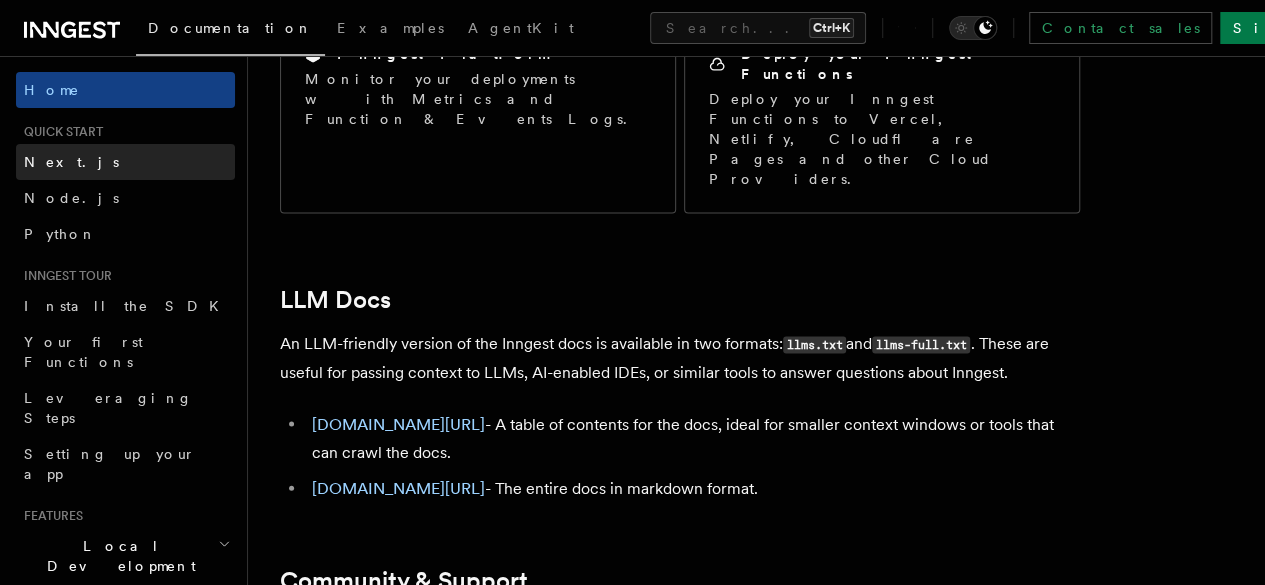 click on "Next.js" at bounding box center [125, 162] 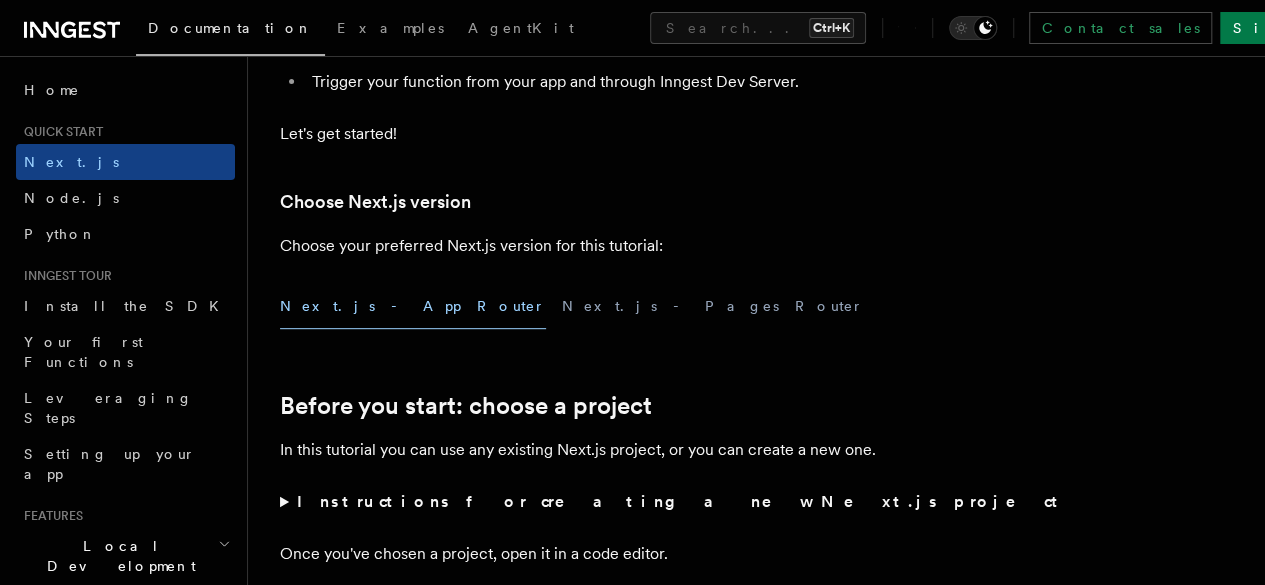 scroll, scrollTop: 370, scrollLeft: 0, axis: vertical 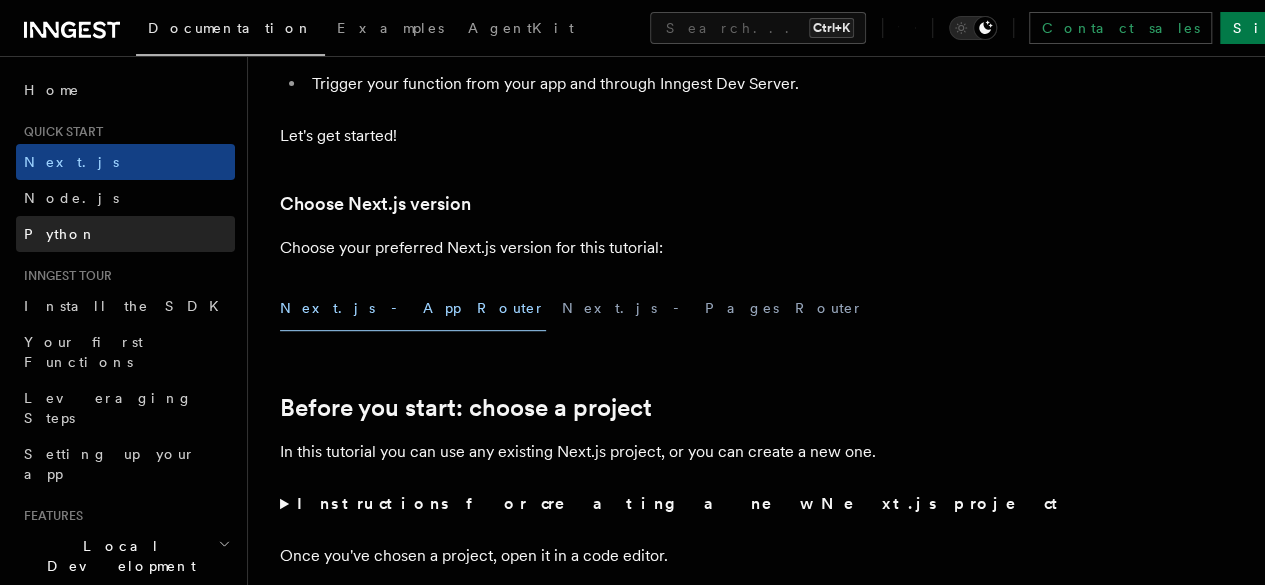 click on "Python" at bounding box center [125, 234] 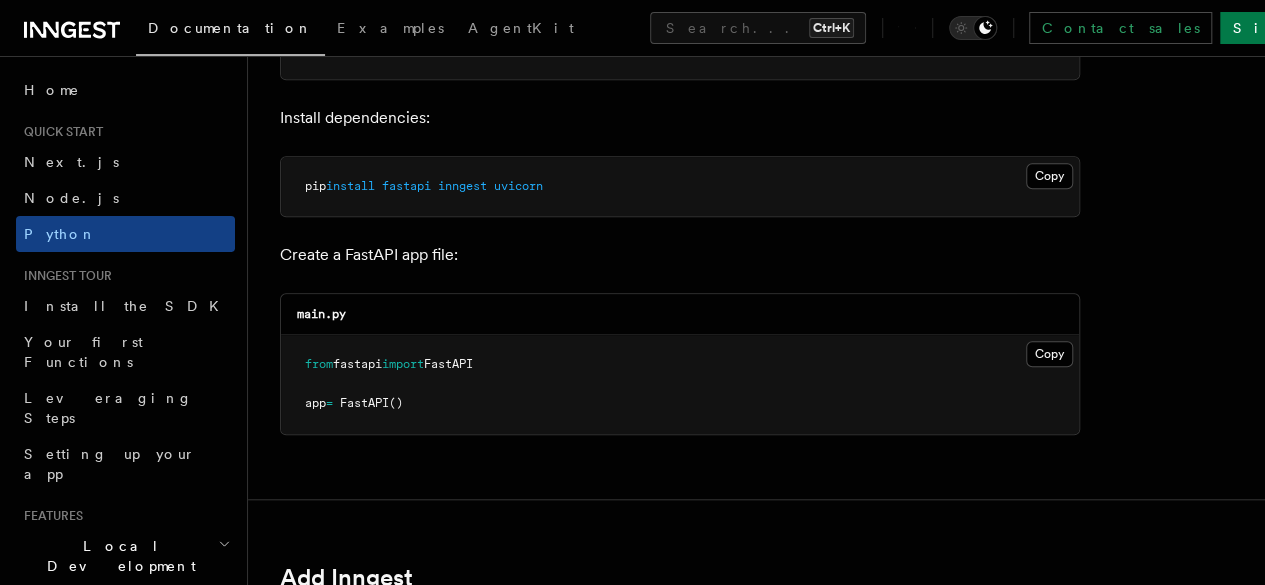 scroll, scrollTop: 706, scrollLeft: 0, axis: vertical 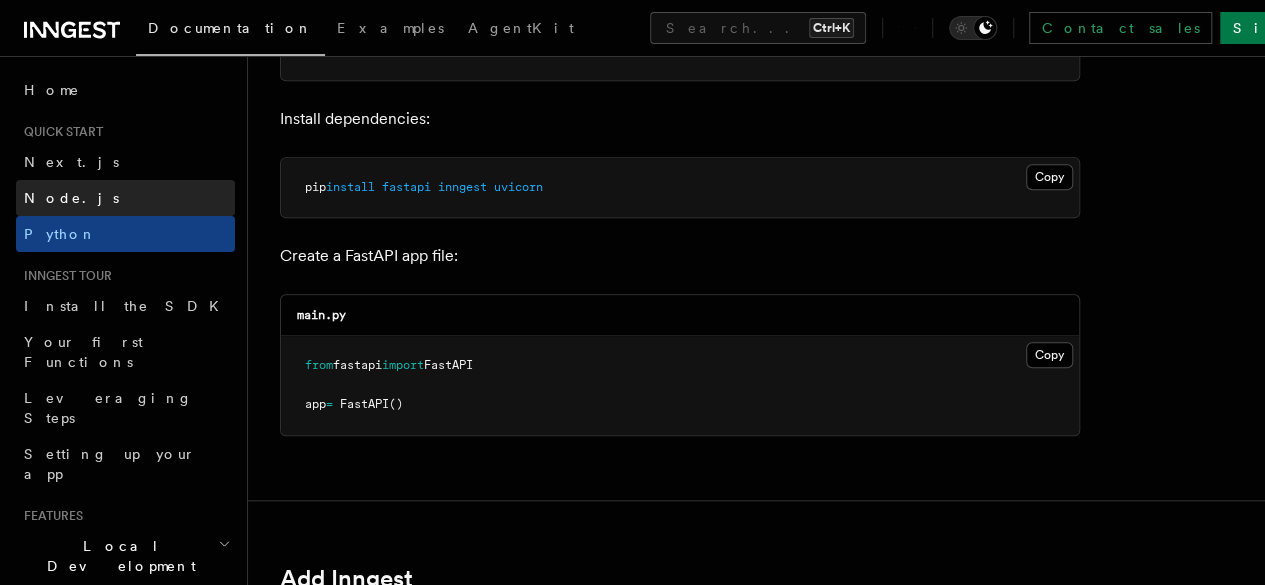 click on "Node.js" at bounding box center (125, 198) 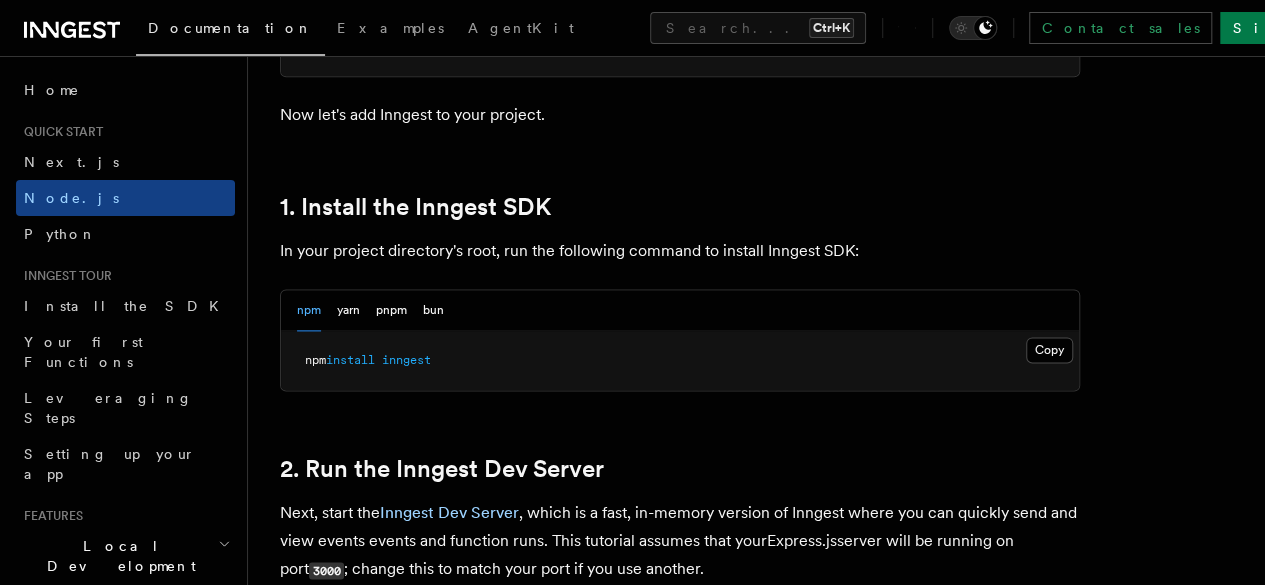 scroll, scrollTop: 1186, scrollLeft: 0, axis: vertical 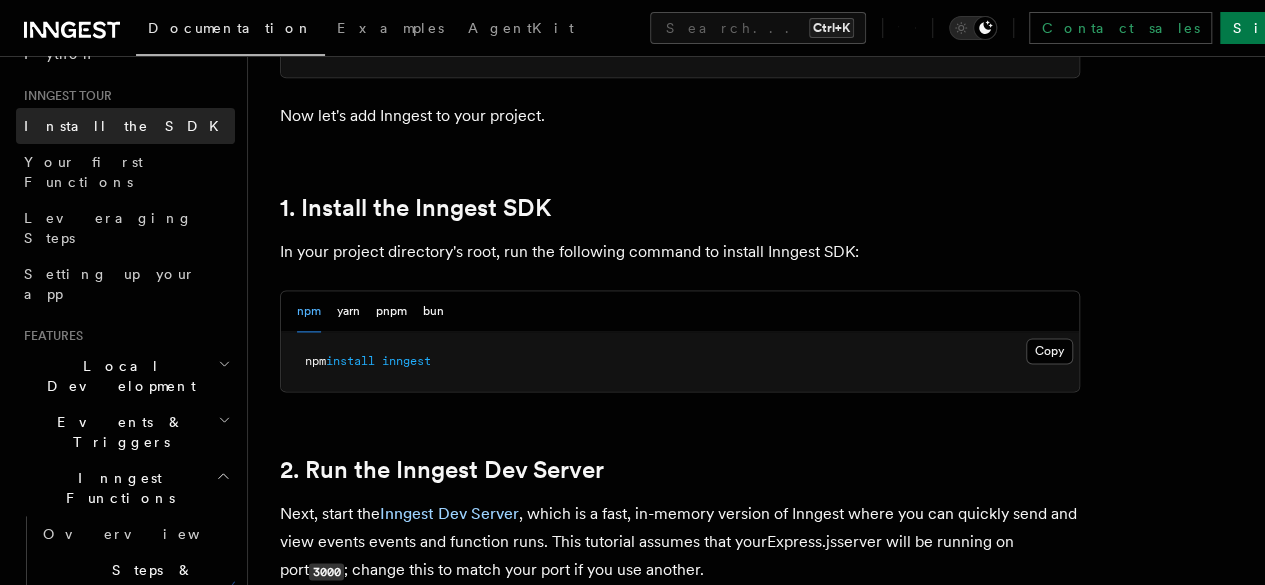 click on "Install the SDK" at bounding box center [125, 126] 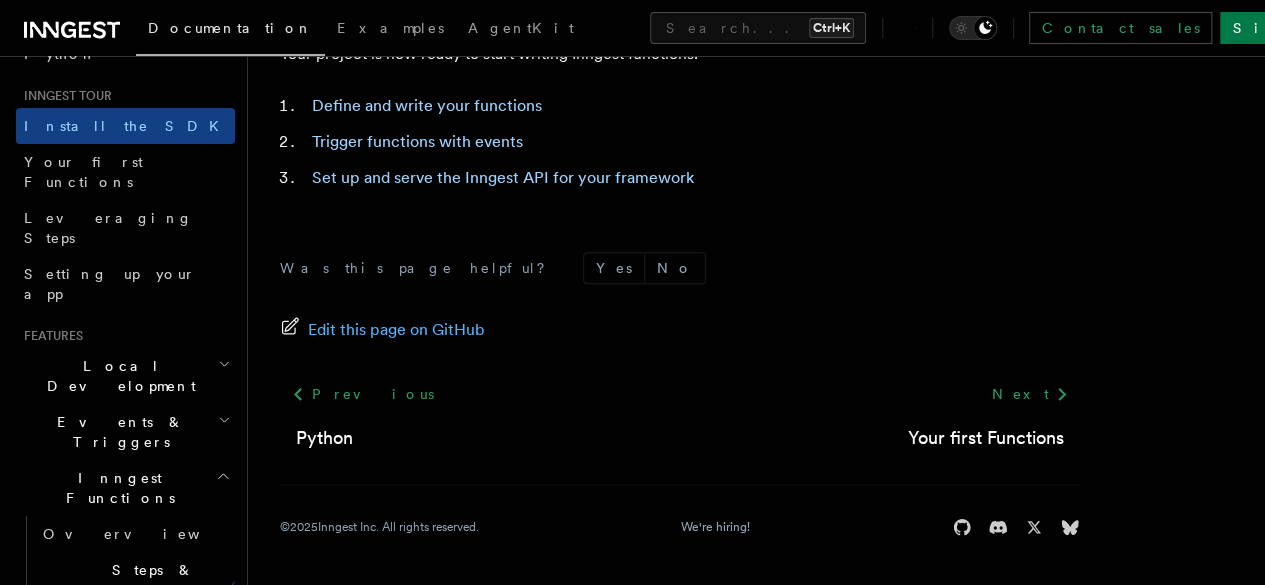 scroll, scrollTop: 1103, scrollLeft: 0, axis: vertical 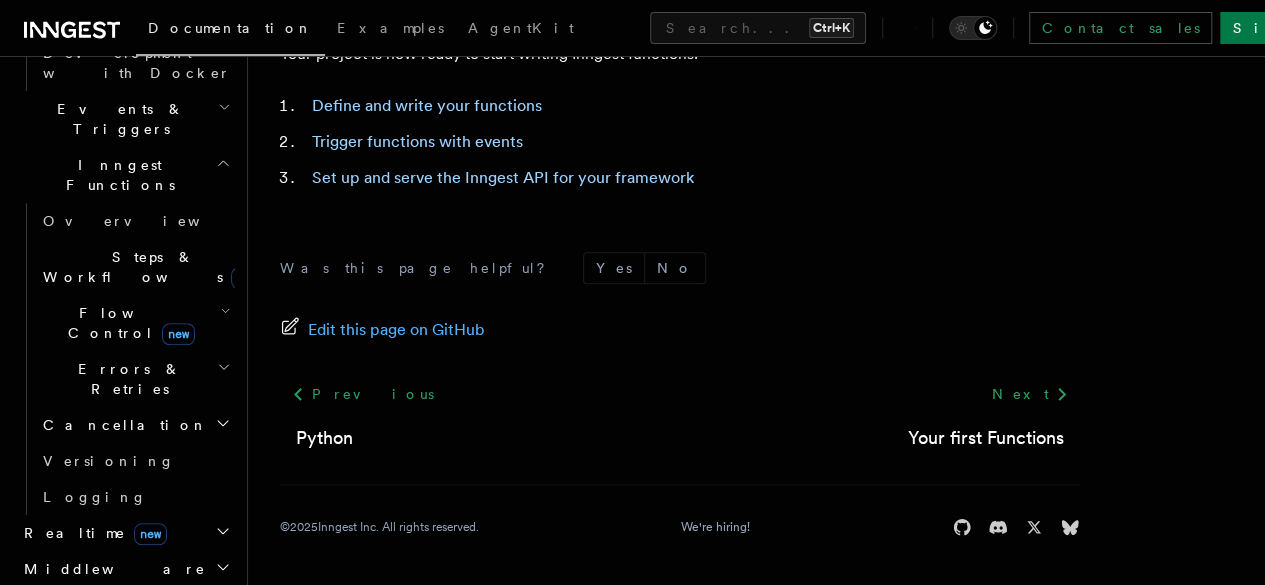 click on "Steps & Workflows new" at bounding box center (149, 267) 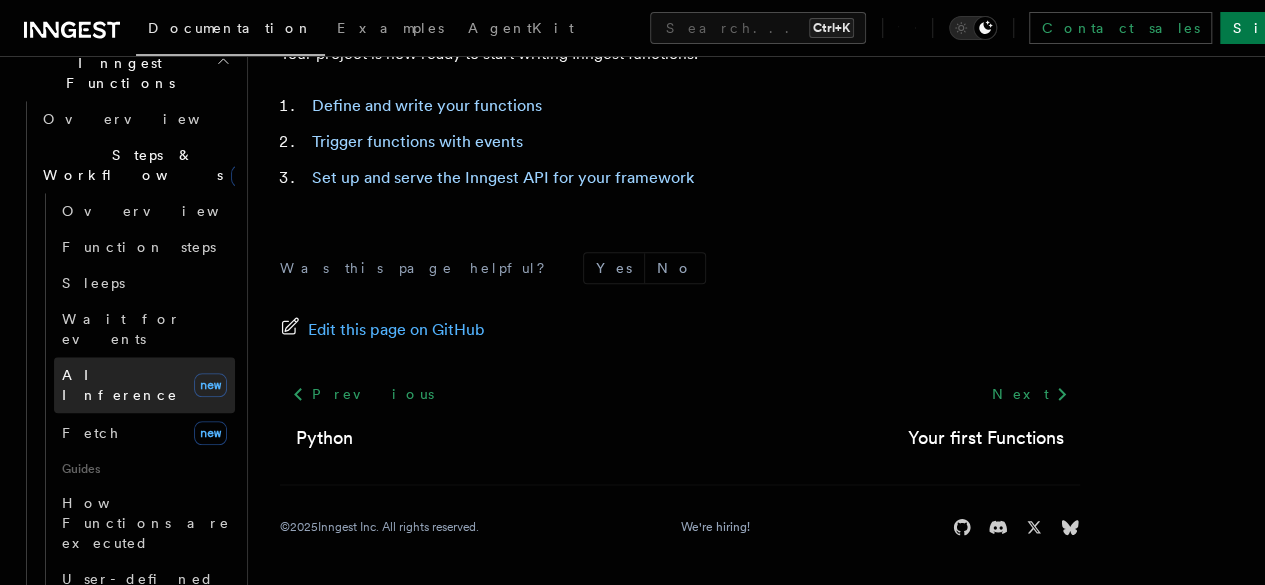 scroll, scrollTop: 775, scrollLeft: 0, axis: vertical 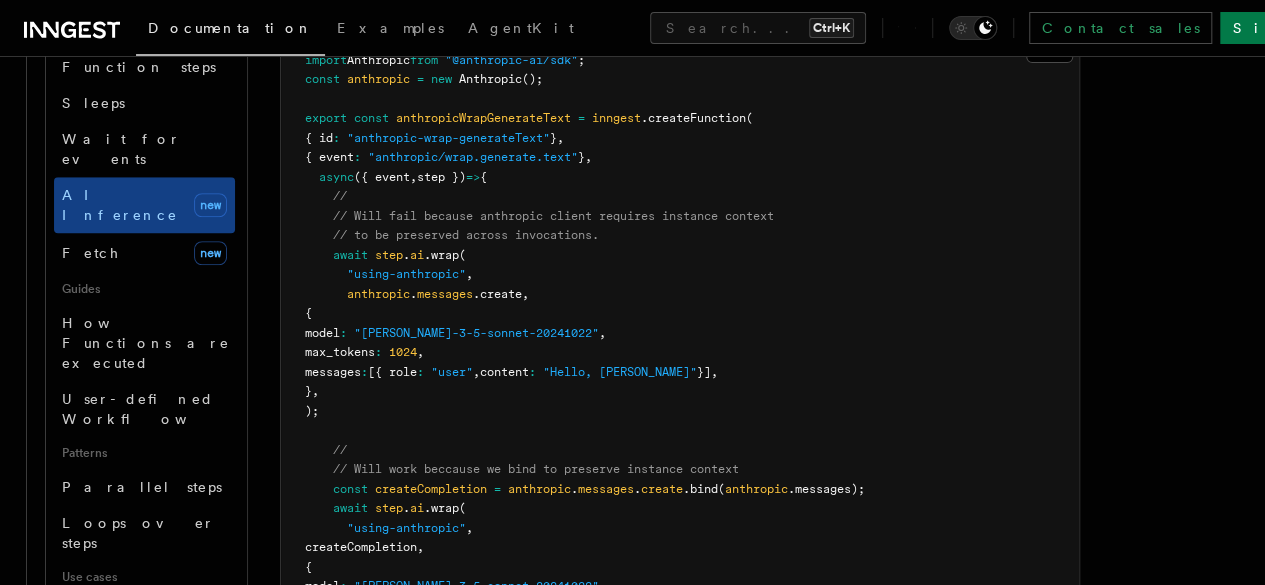 click on "Wrap OpenAI SDK" at bounding box center (477, 10) 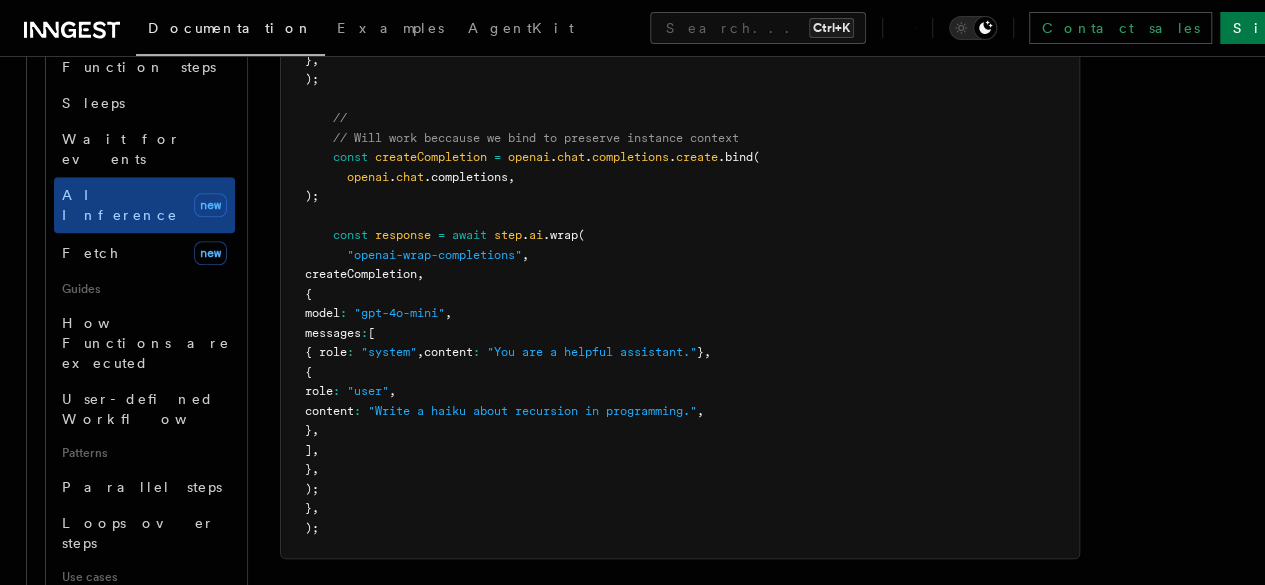 scroll, scrollTop: 4628, scrollLeft: 0, axis: vertical 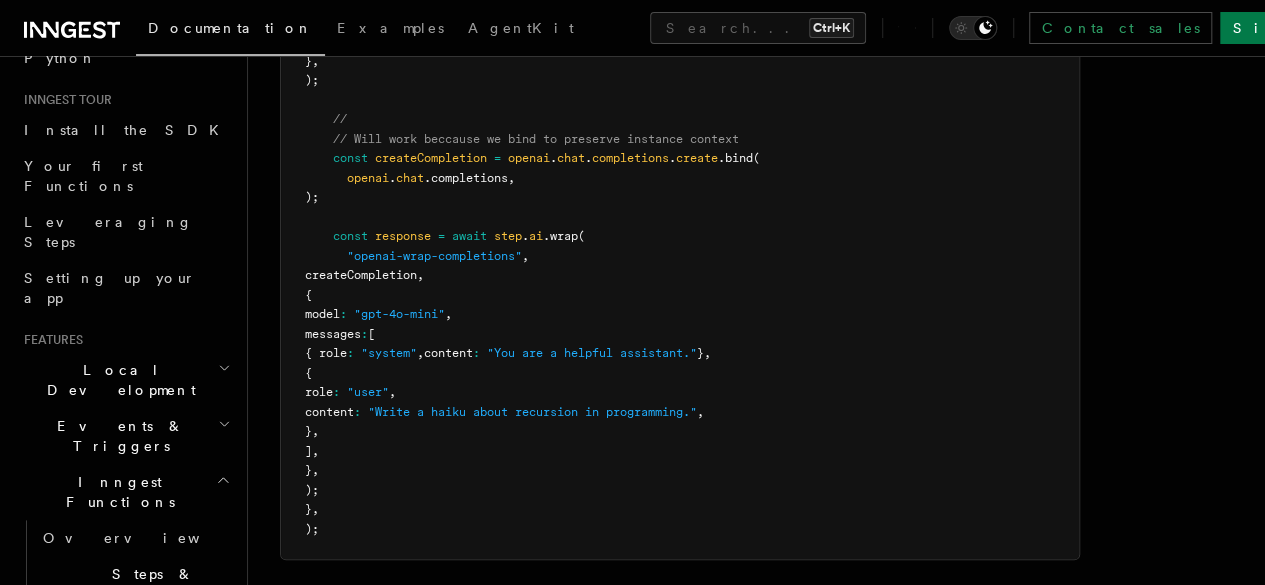 click 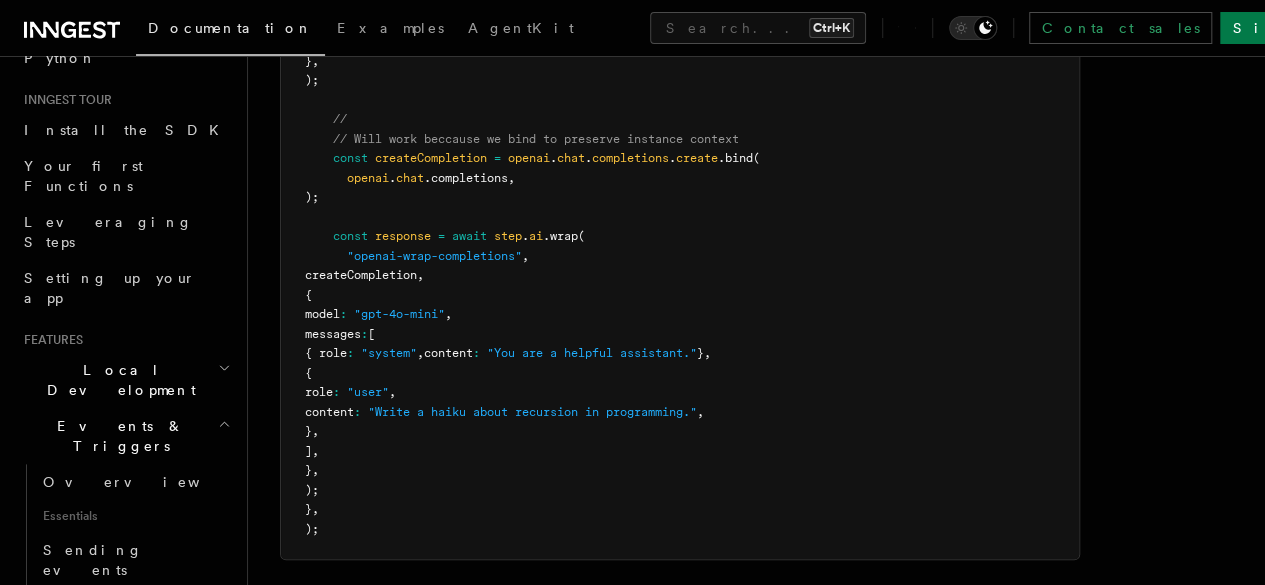 click 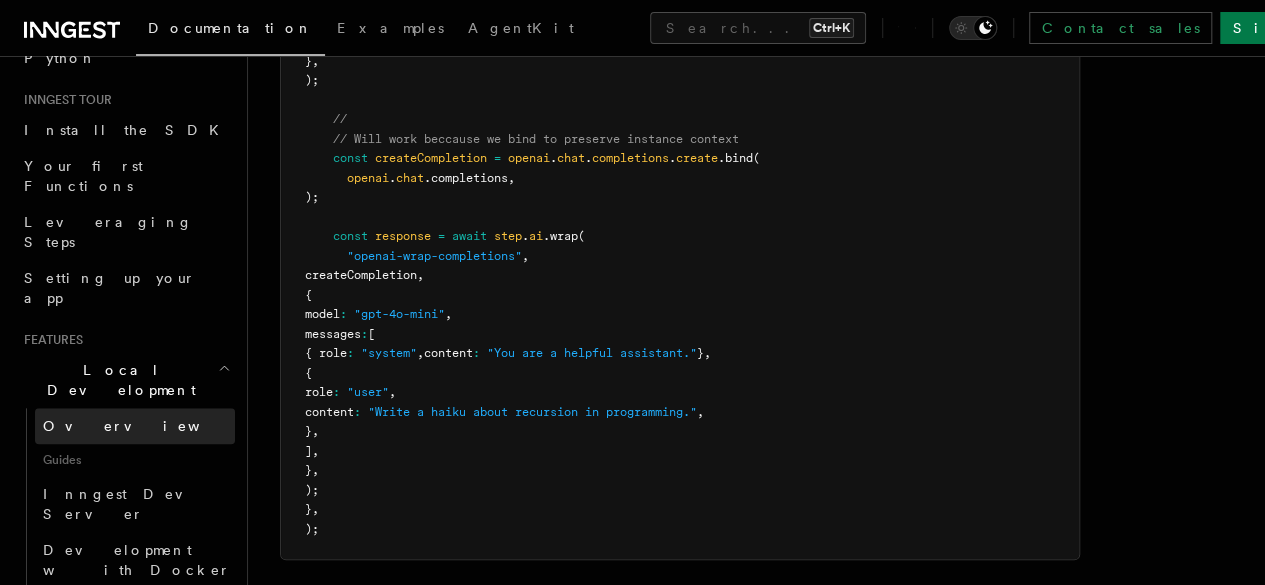 click on "Overview" at bounding box center [135, 426] 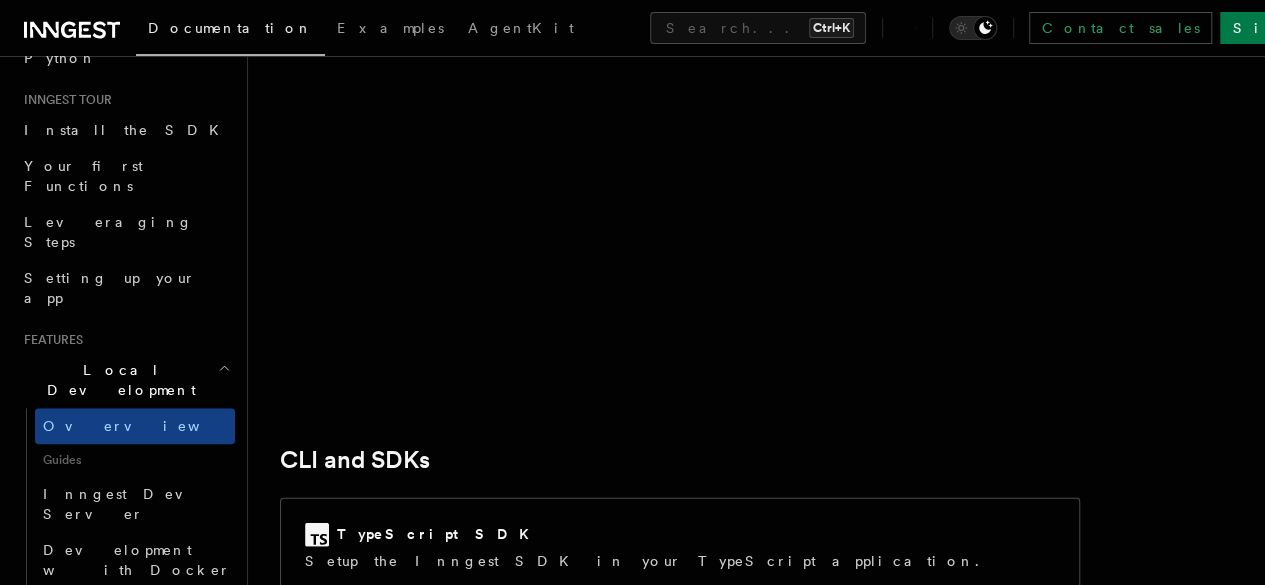 scroll, scrollTop: 2286, scrollLeft: 0, axis: vertical 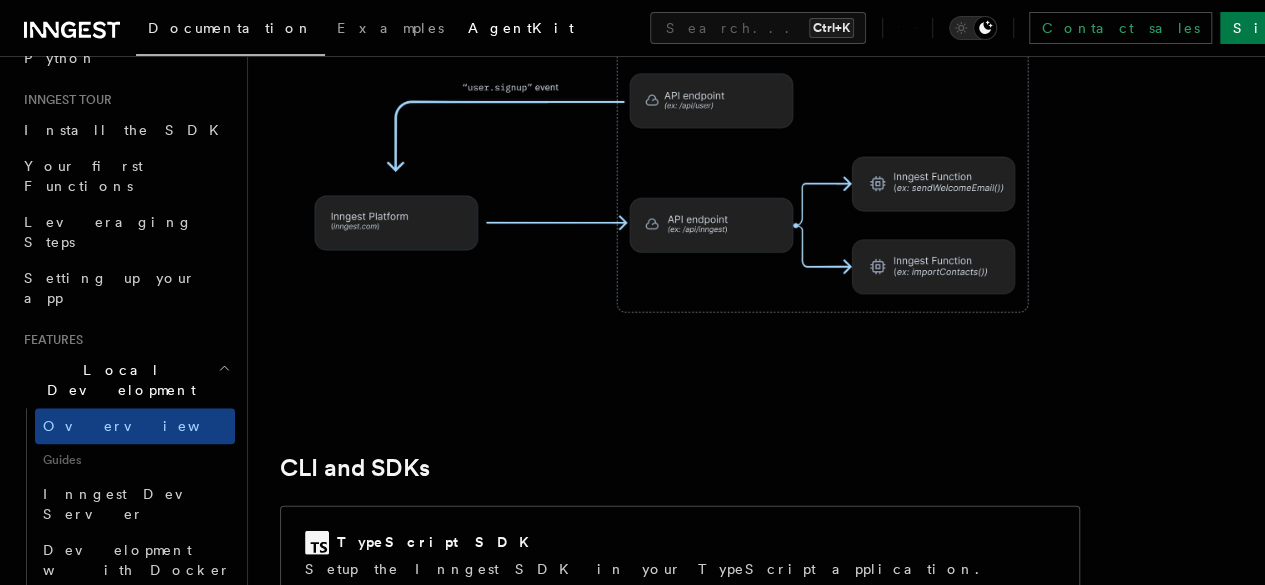 click on "AgentKit" at bounding box center [521, 28] 